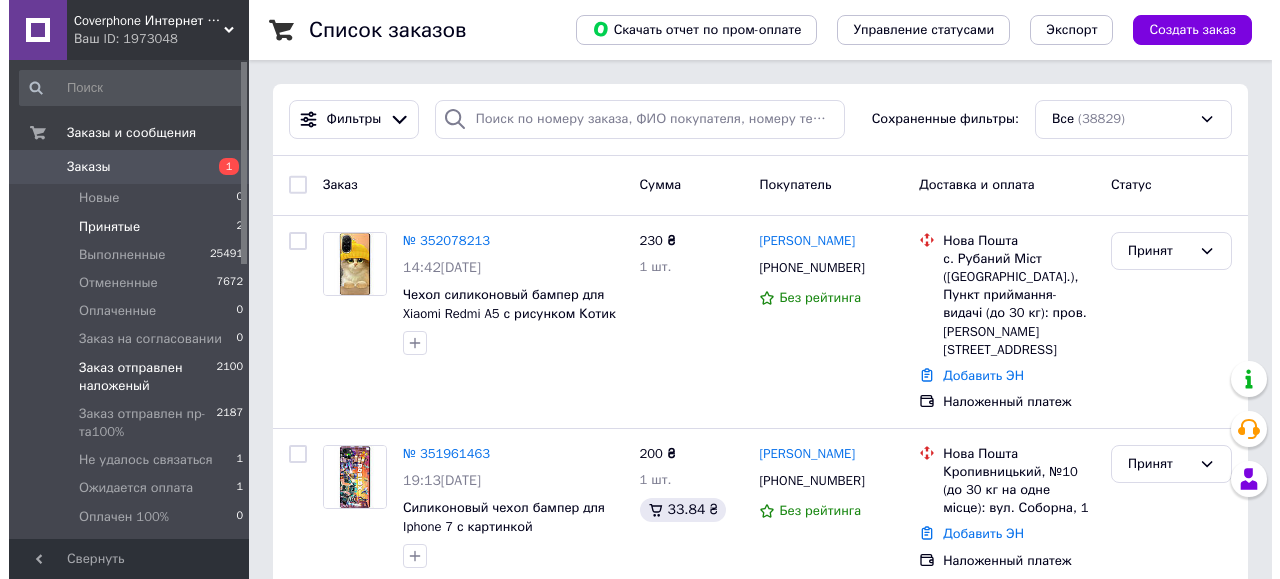 scroll, scrollTop: 0, scrollLeft: 0, axis: both 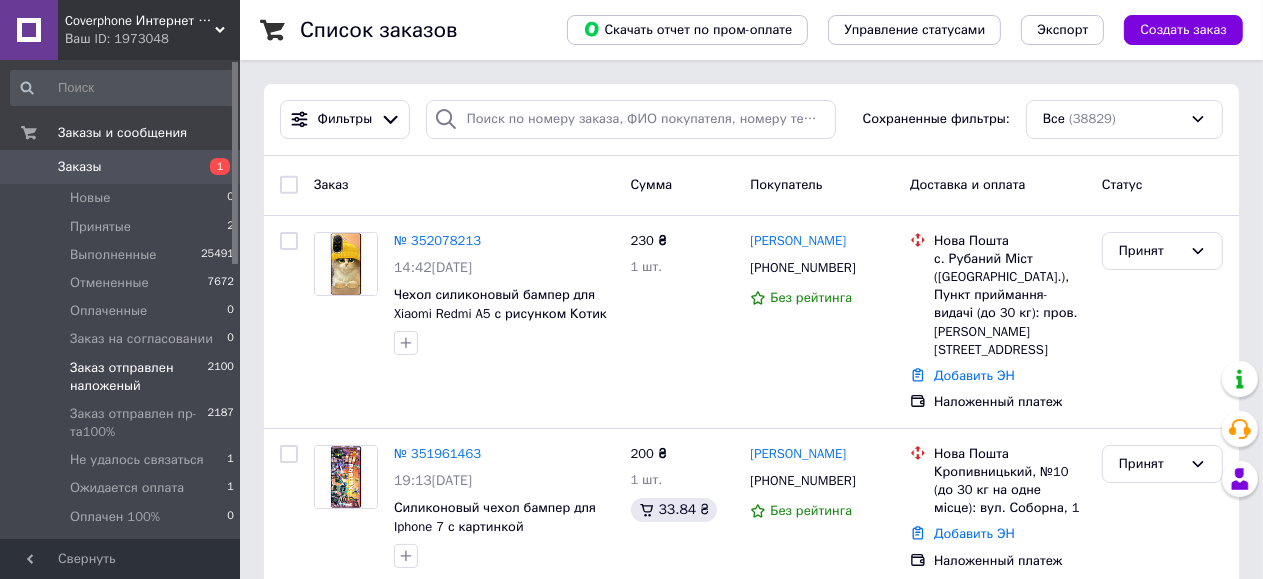 click on "Заказы" at bounding box center (80, 167) 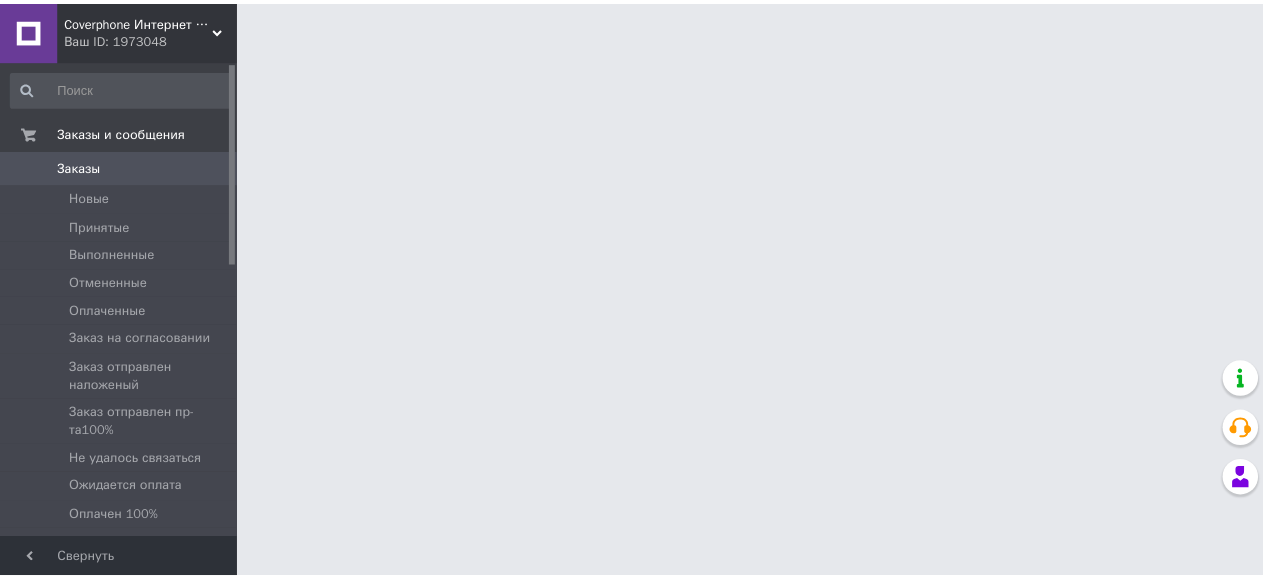 scroll, scrollTop: 0, scrollLeft: 0, axis: both 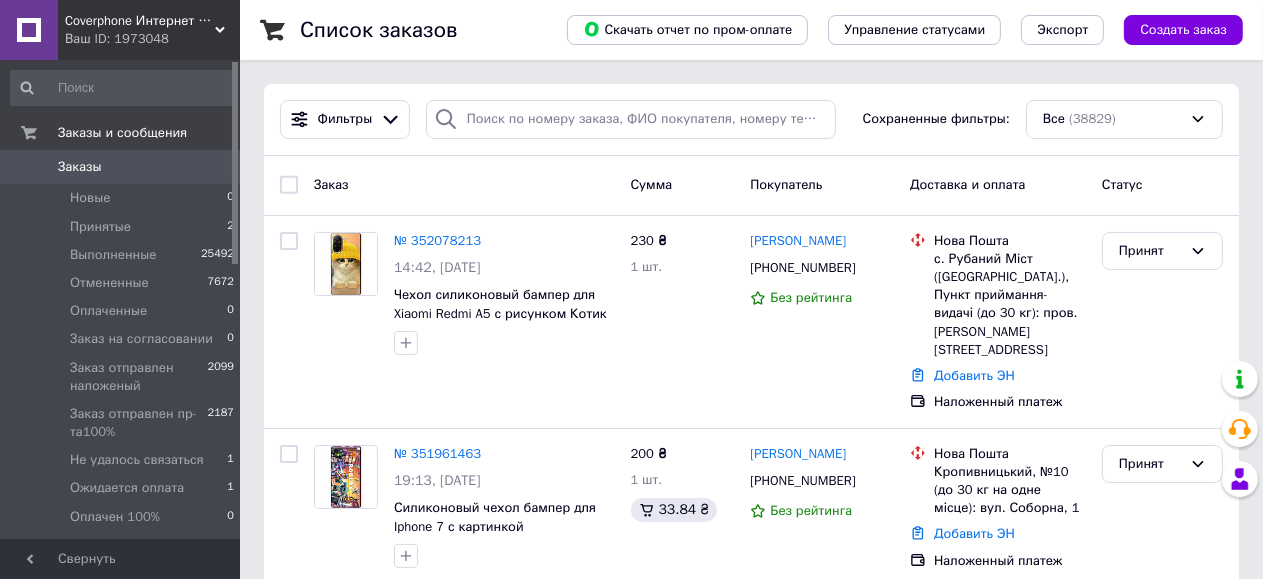click on "Заказ отправлен наложеный" at bounding box center [139, 377] 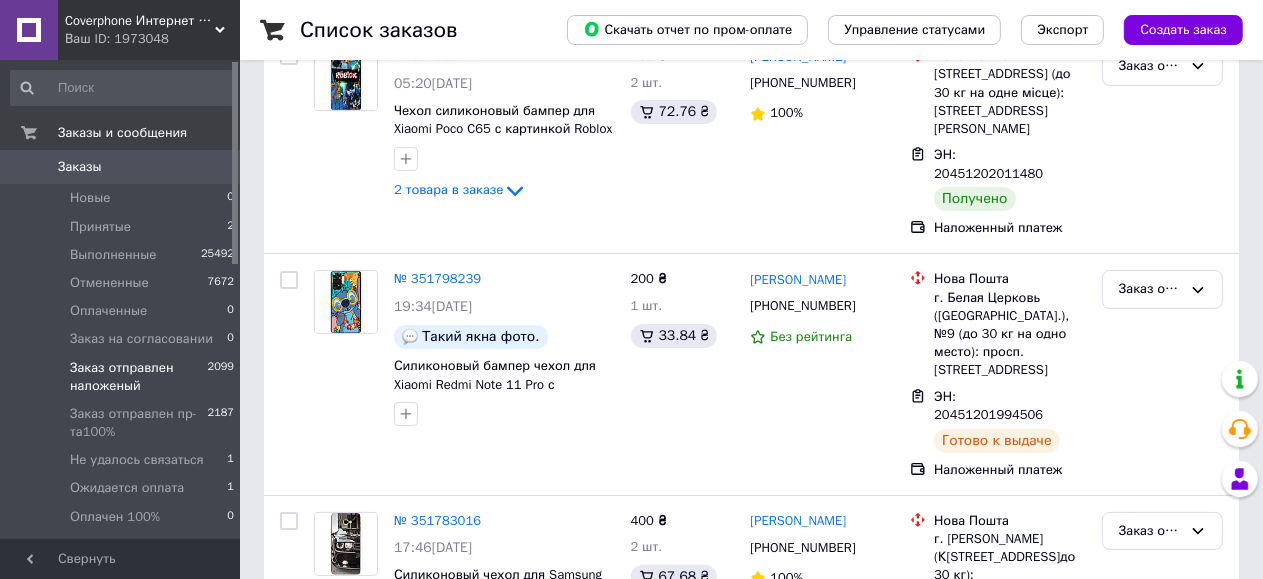 scroll, scrollTop: 266, scrollLeft: 0, axis: vertical 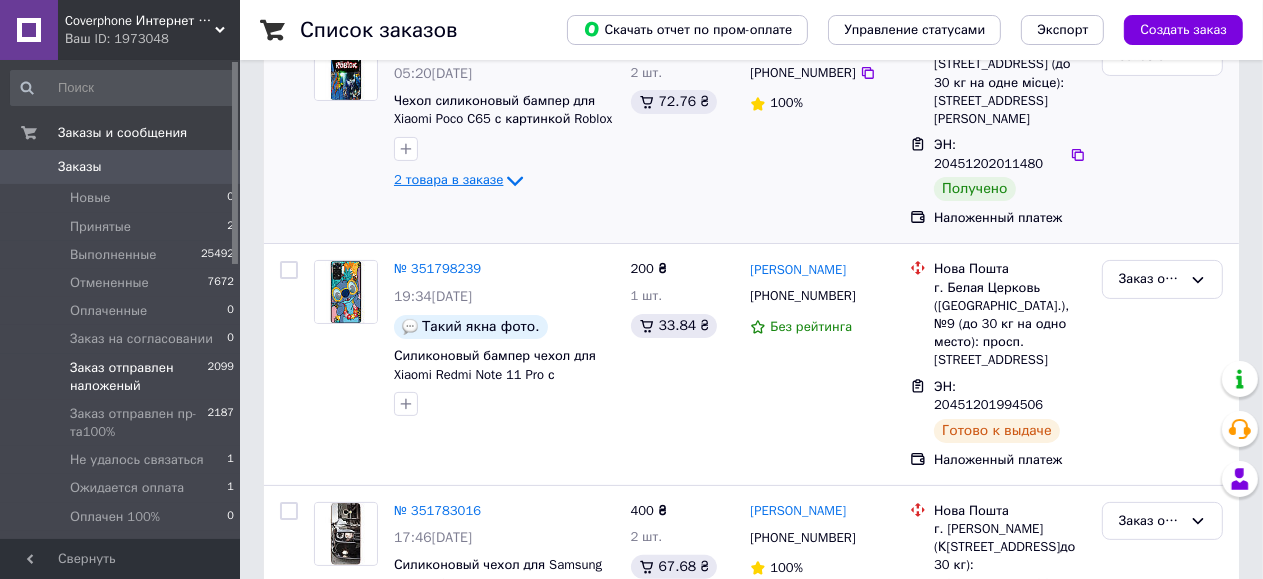 click 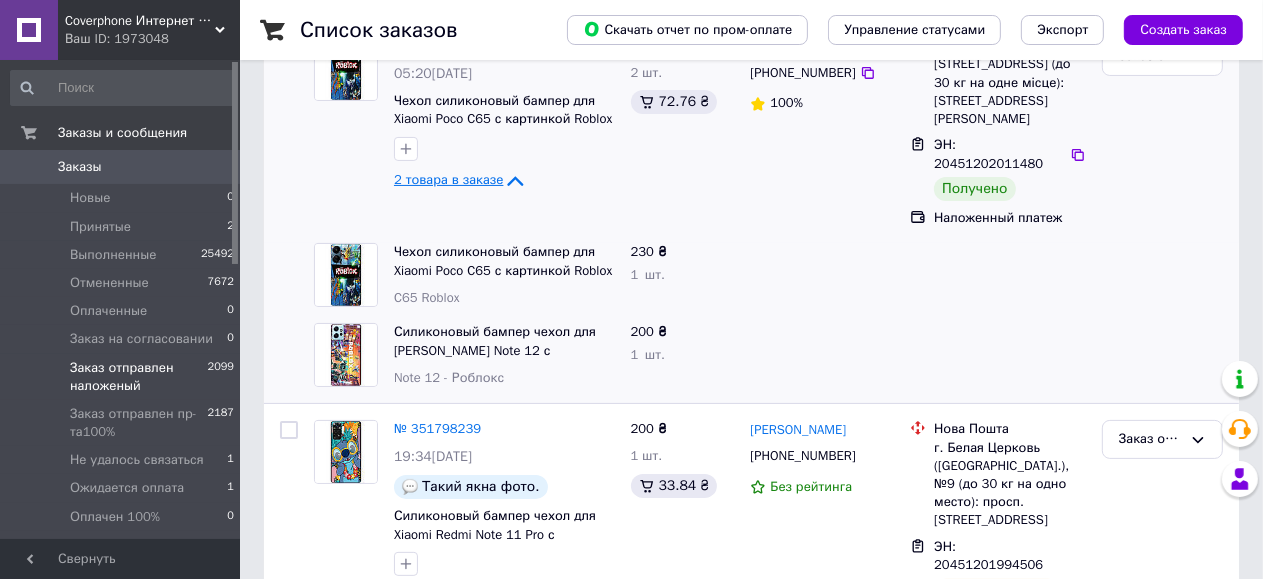 click 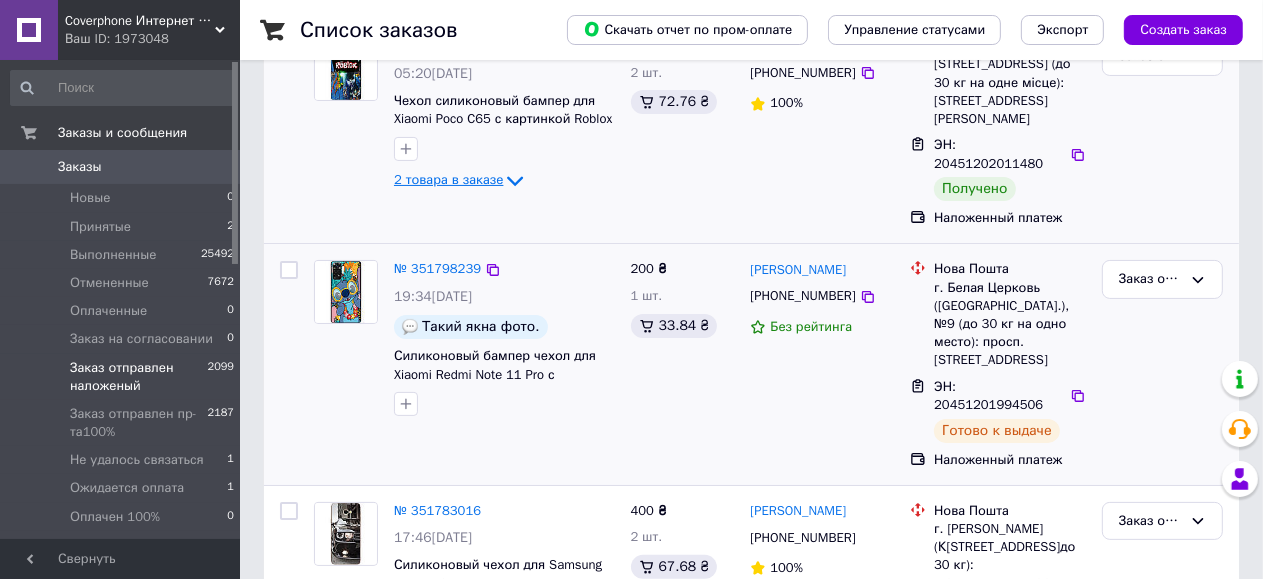 scroll, scrollTop: 133, scrollLeft: 0, axis: vertical 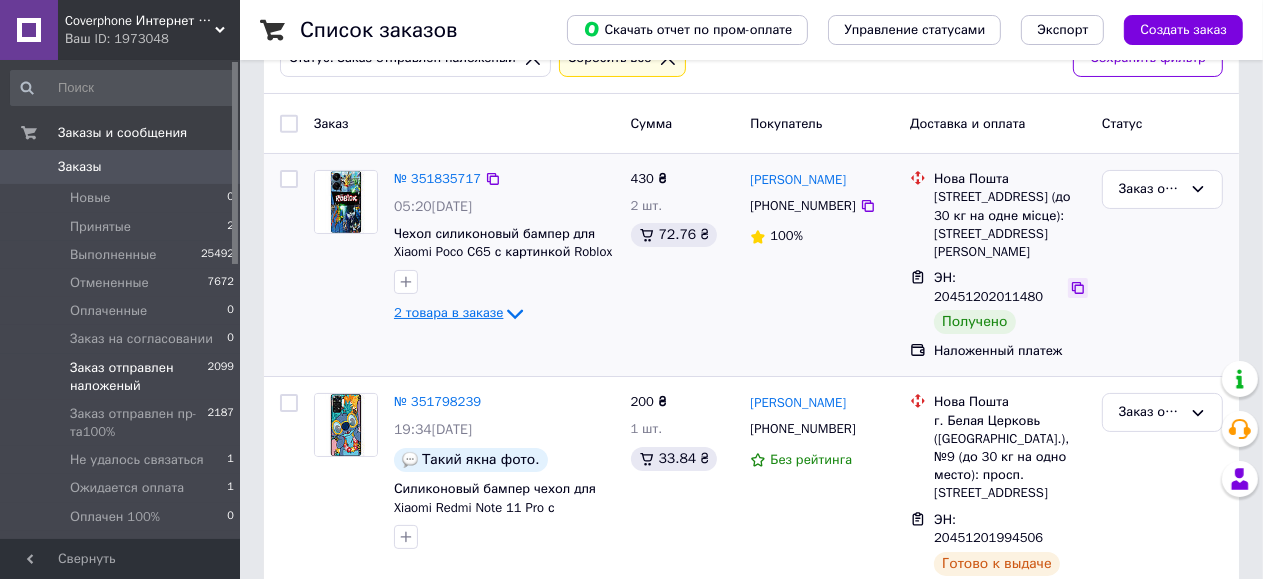 click 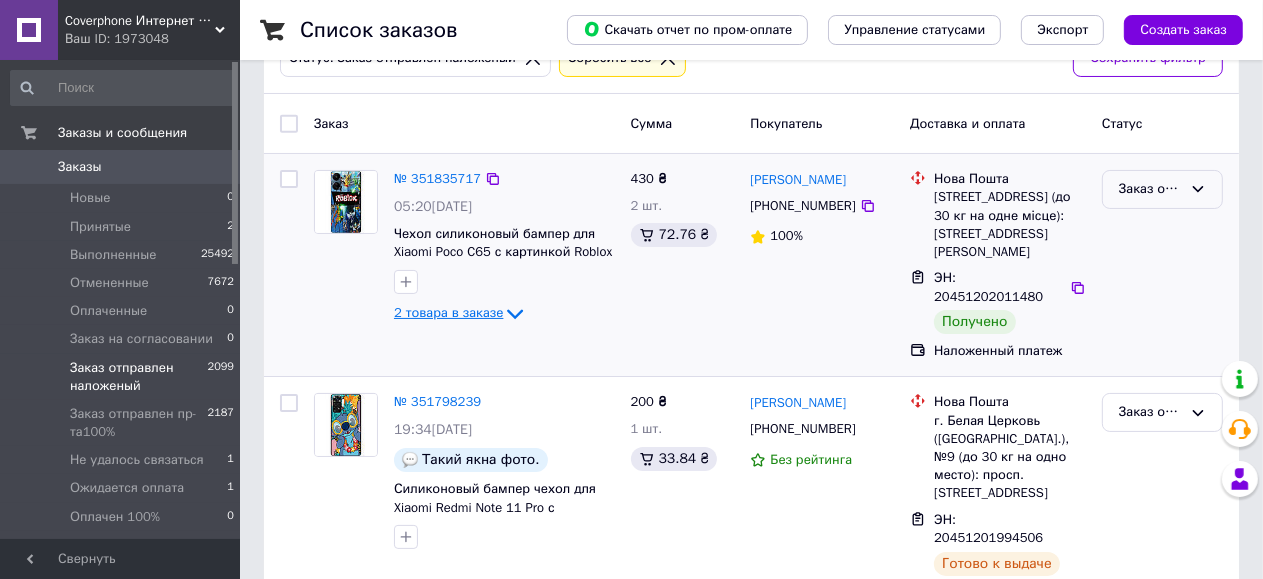 click on "Заказ отправлен наложеный" at bounding box center (1150, 189) 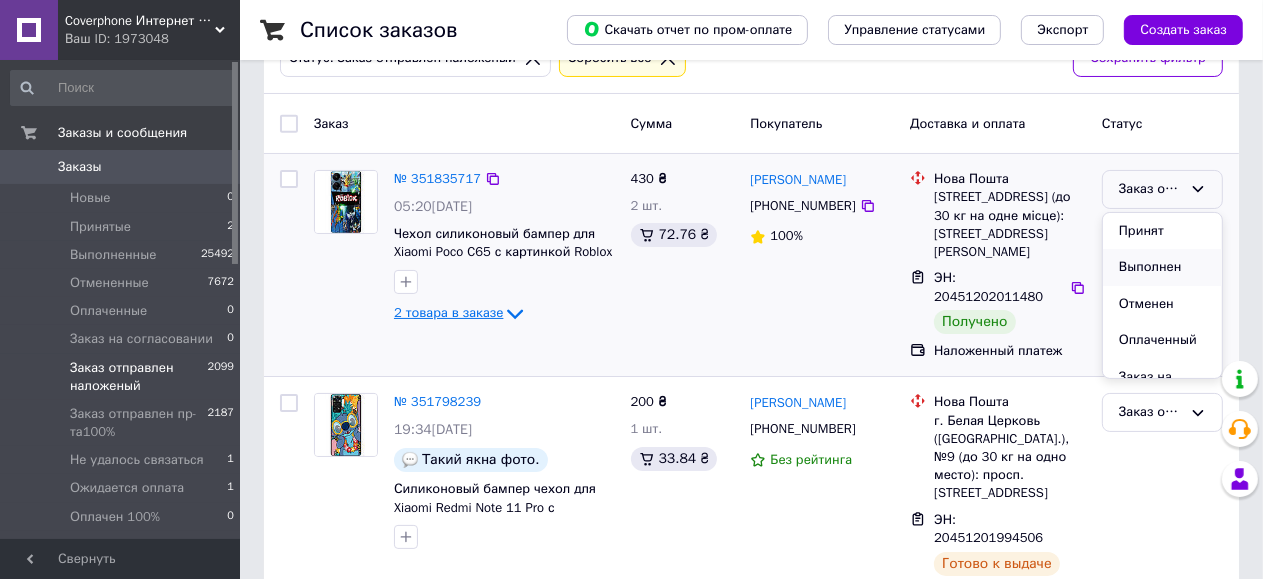 click on "Выполнен" at bounding box center (1162, 267) 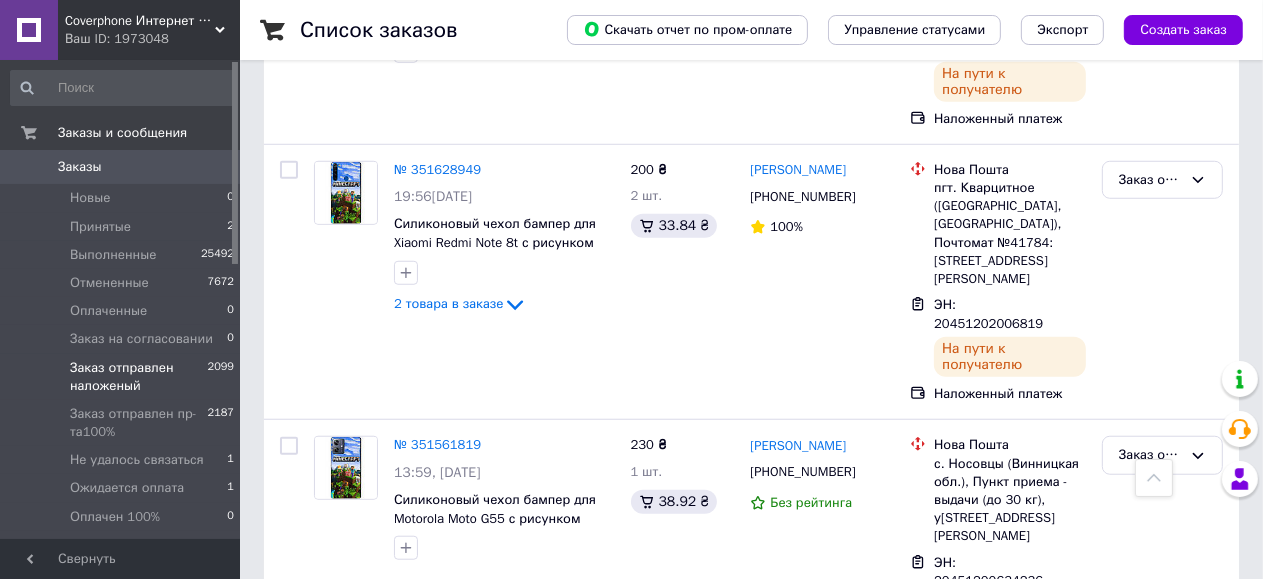 scroll, scrollTop: 1333, scrollLeft: 0, axis: vertical 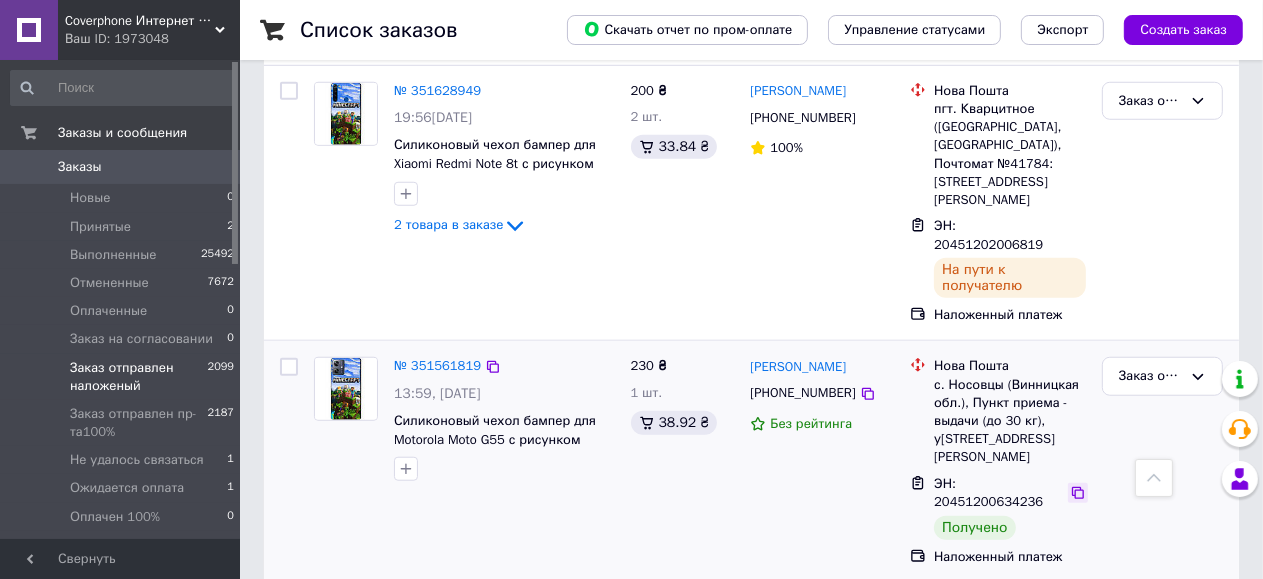 click 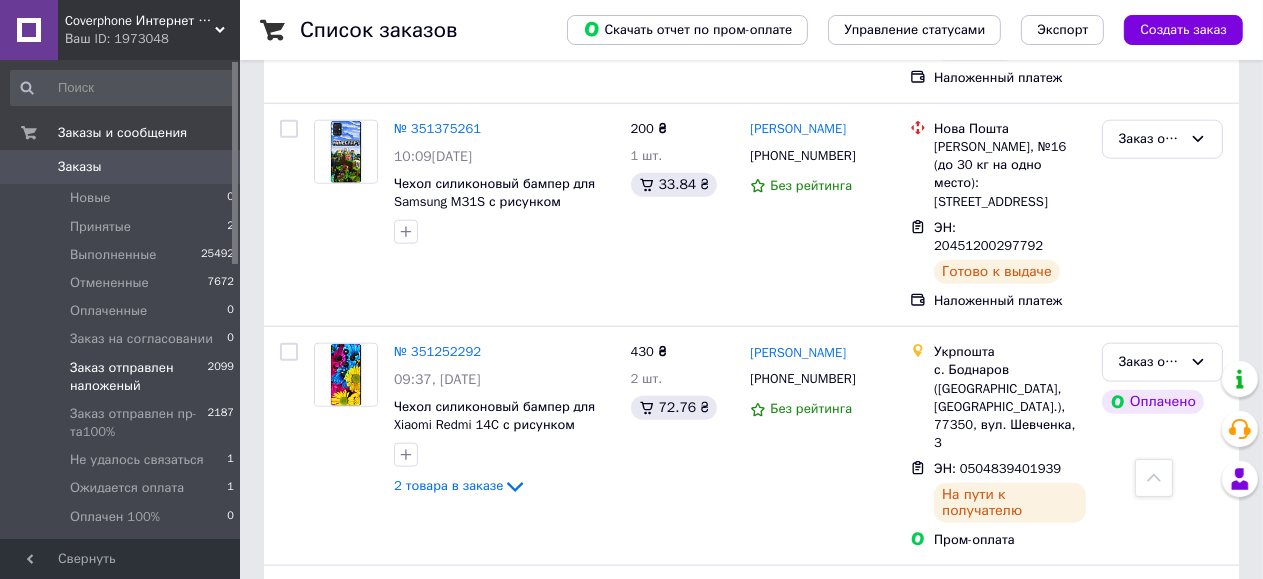 scroll, scrollTop: 1600, scrollLeft: 0, axis: vertical 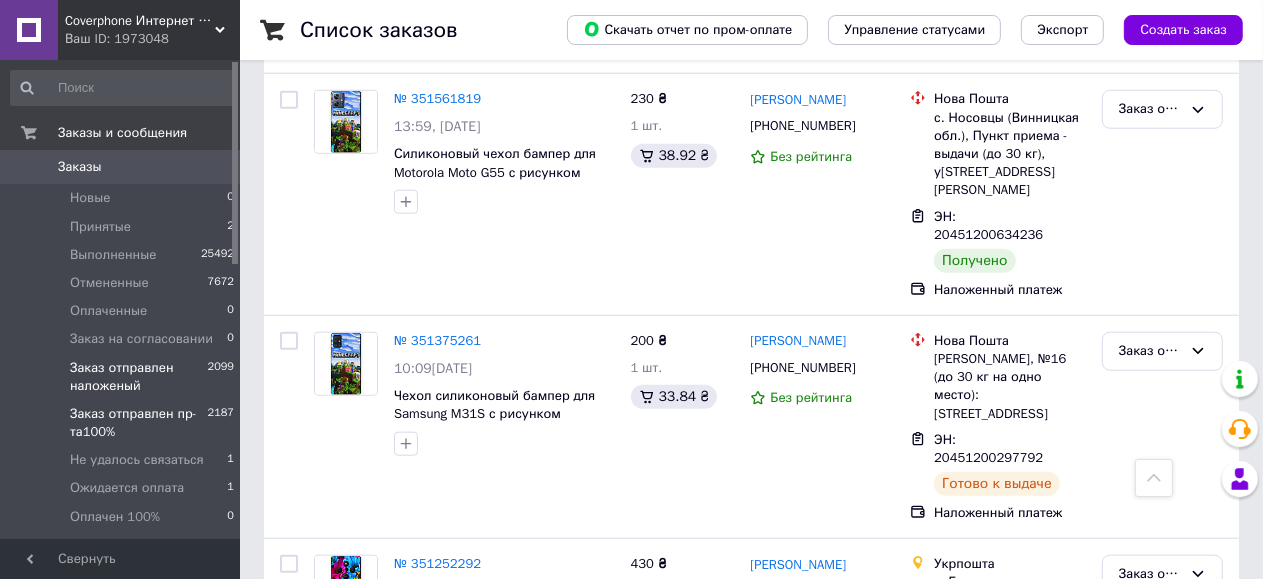 click on "Заказ отправлен пр-та100%" at bounding box center (139, 423) 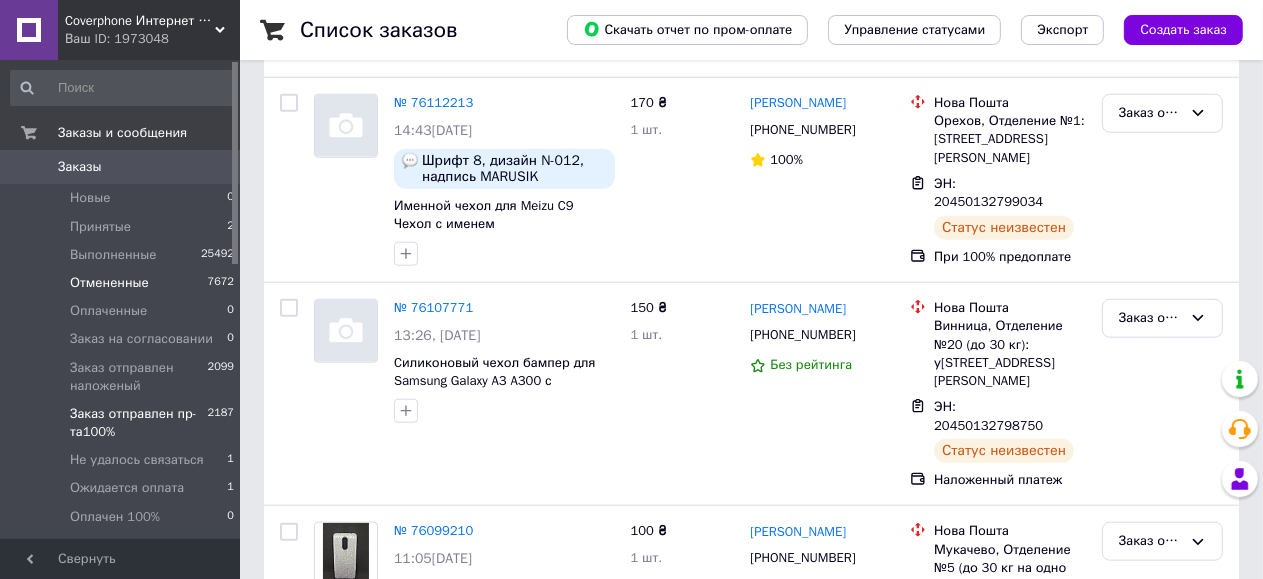 scroll, scrollTop: 266, scrollLeft: 0, axis: vertical 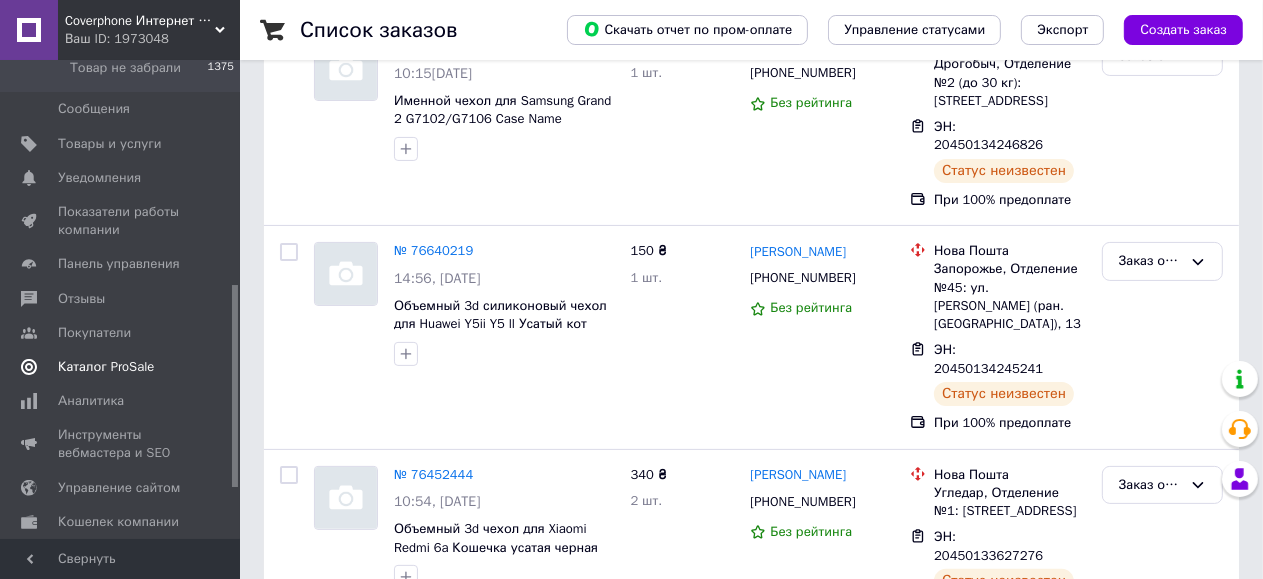 click on "Каталог ProSale" at bounding box center [106, 367] 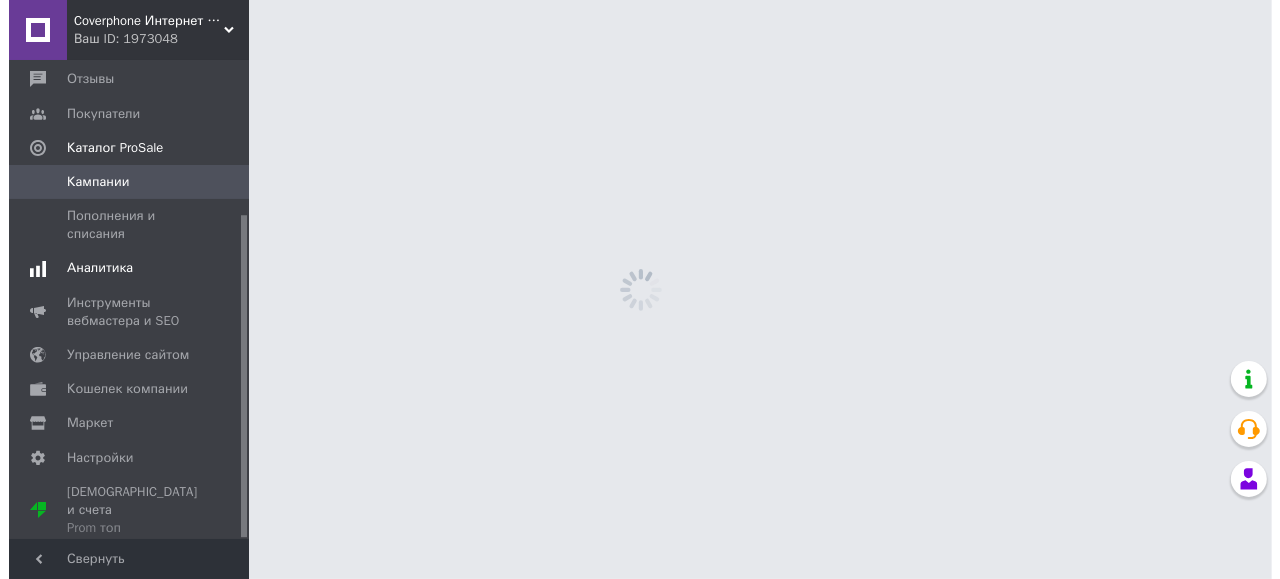 scroll, scrollTop: 0, scrollLeft: 0, axis: both 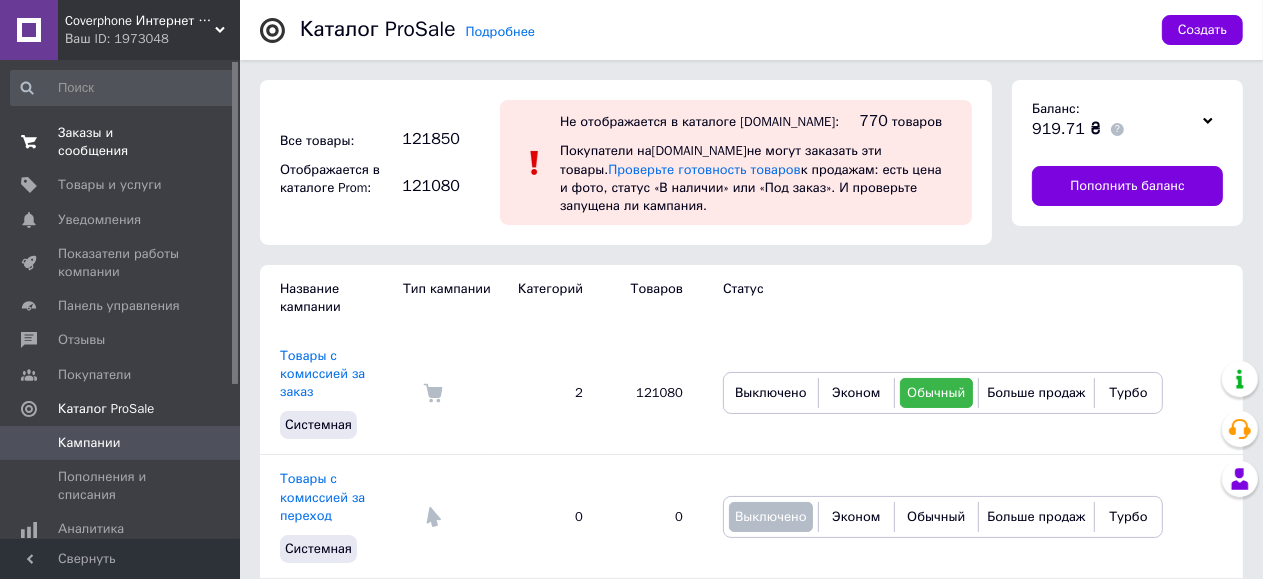 click on "Заказы и сообщения" at bounding box center (121, 142) 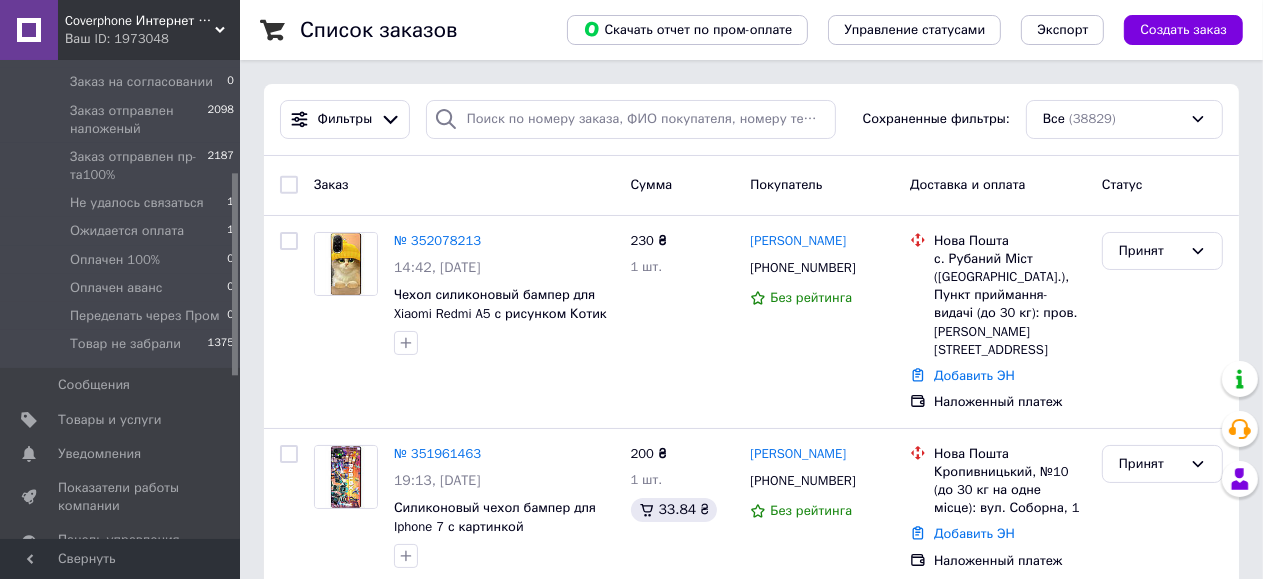 scroll, scrollTop: 266, scrollLeft: 0, axis: vertical 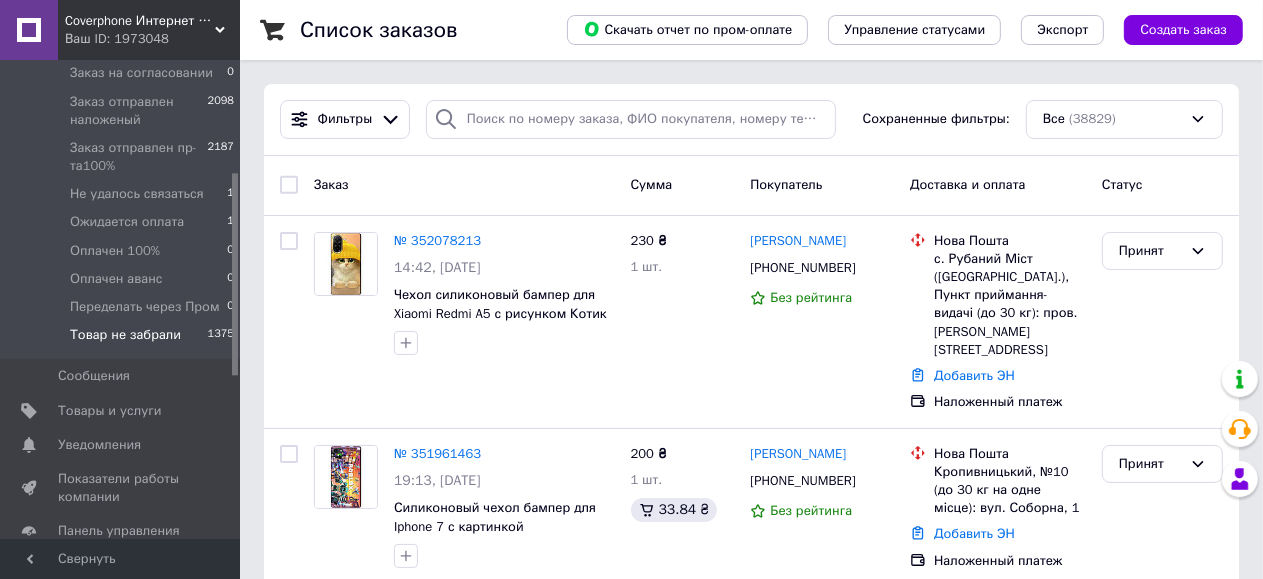 click on "Товар не забрали" at bounding box center [125, 335] 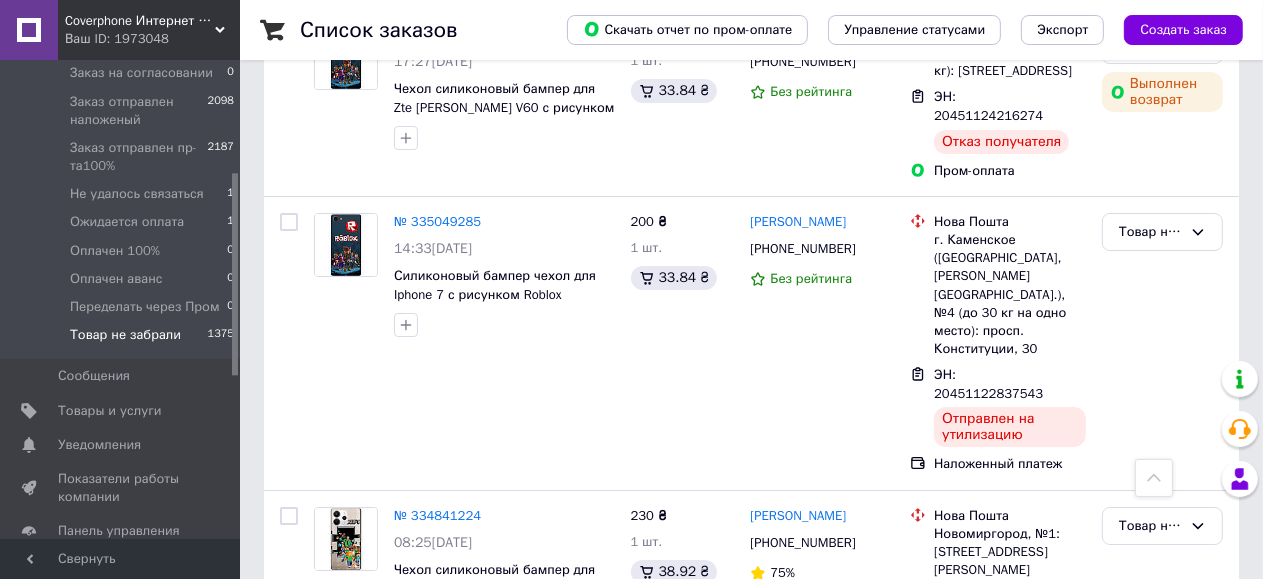 scroll, scrollTop: 12260, scrollLeft: 0, axis: vertical 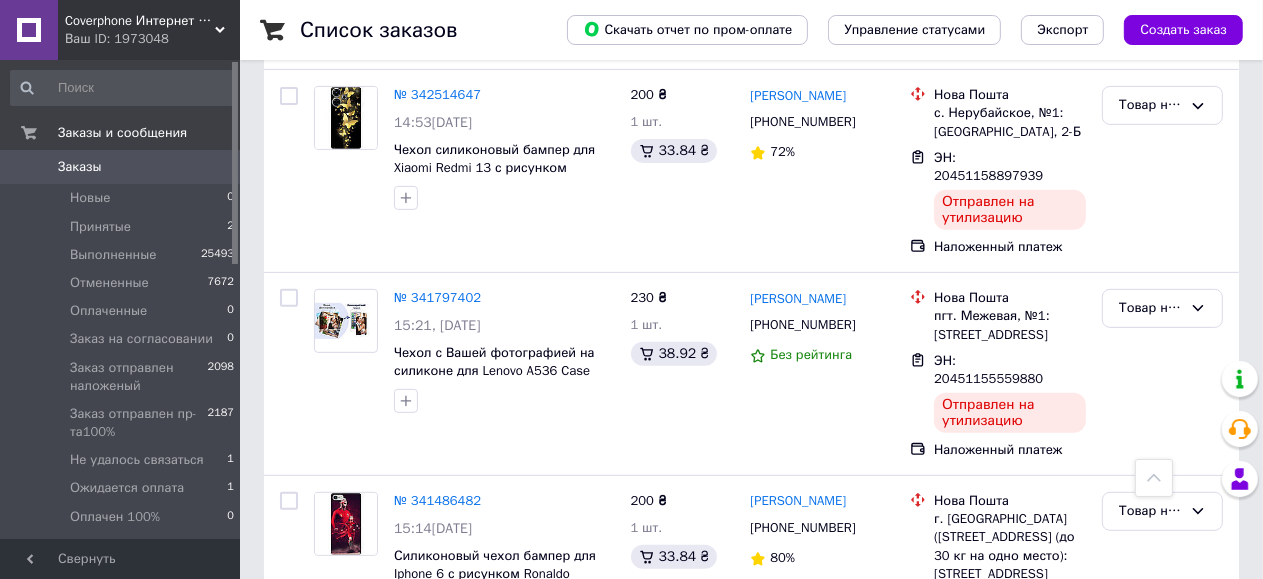 click on "Заказы" at bounding box center [121, 167] 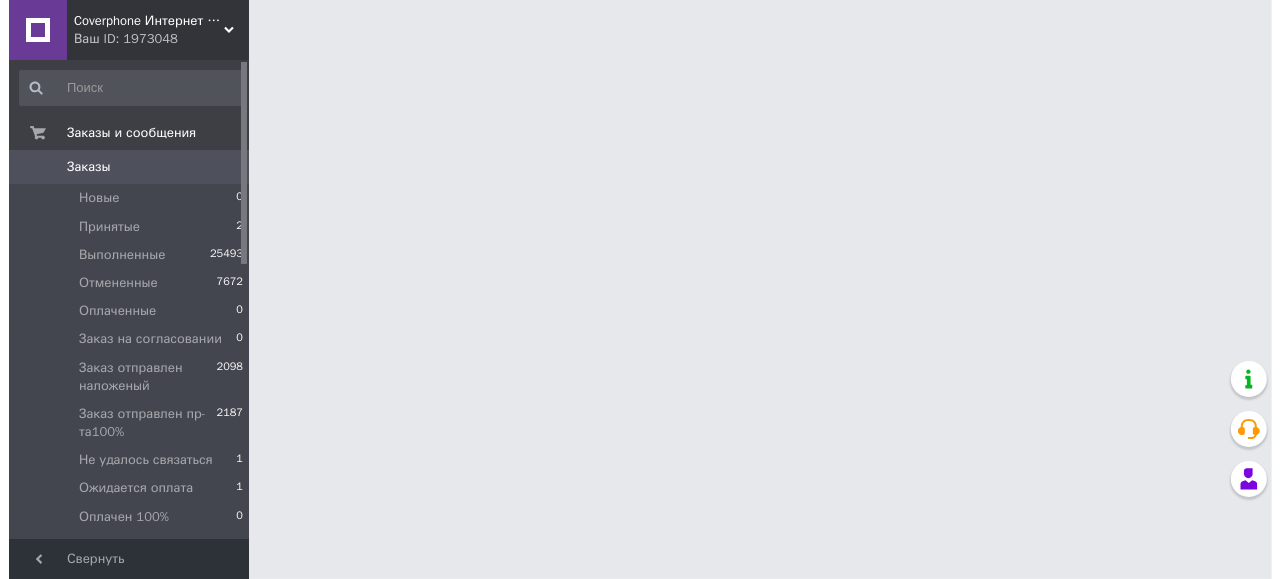 scroll, scrollTop: 0, scrollLeft: 0, axis: both 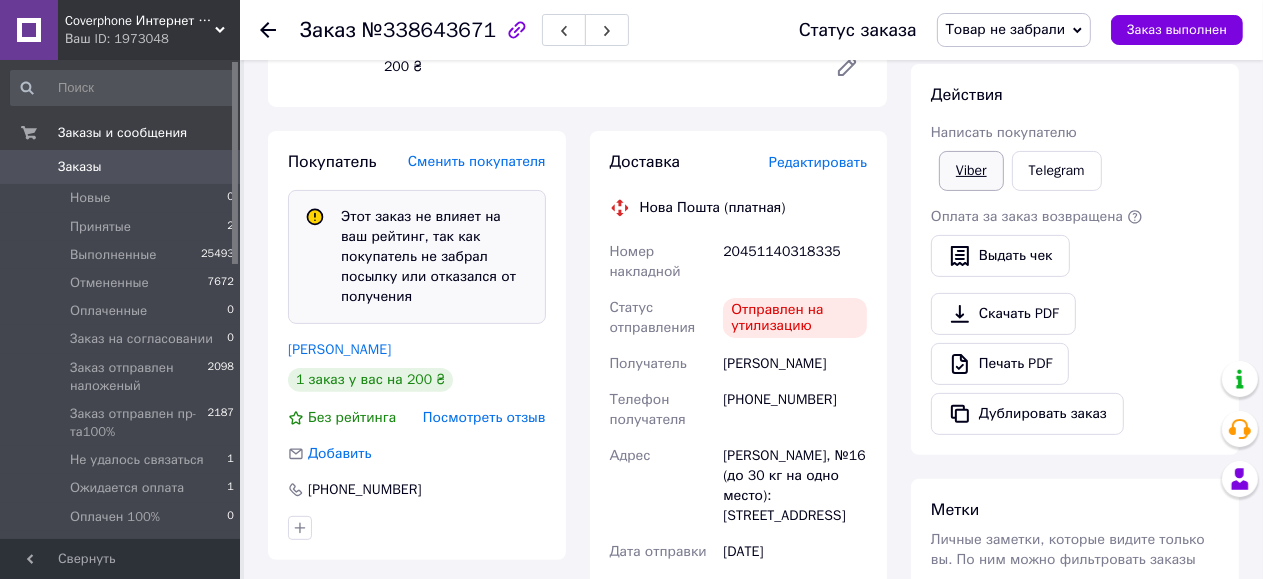 click on "Viber" at bounding box center (971, 171) 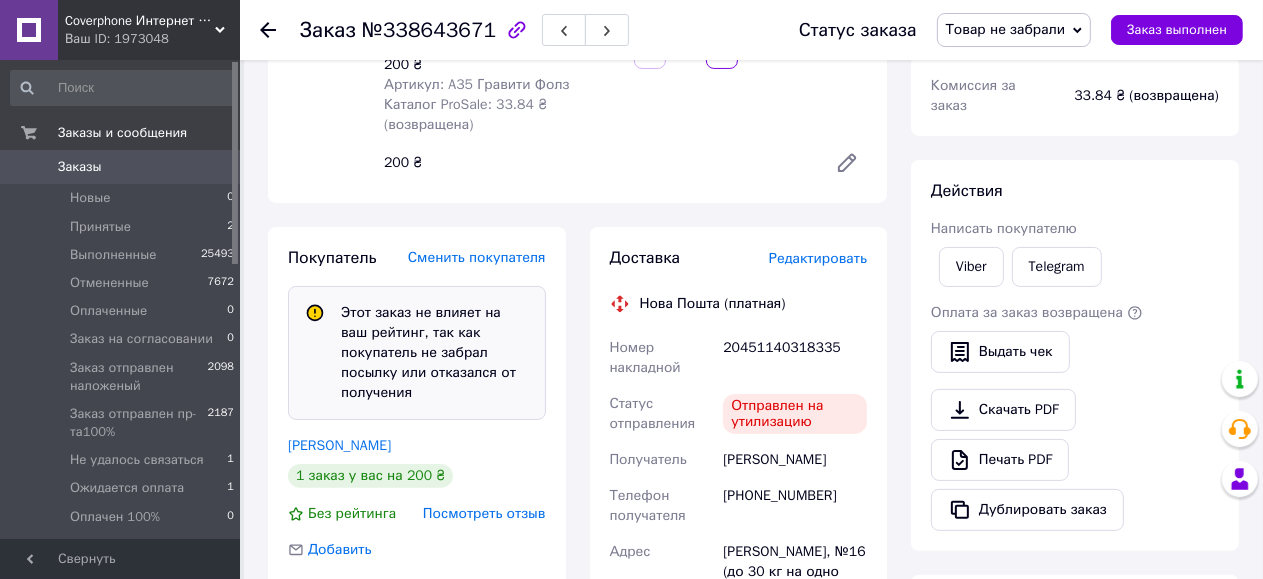 scroll, scrollTop: 400, scrollLeft: 0, axis: vertical 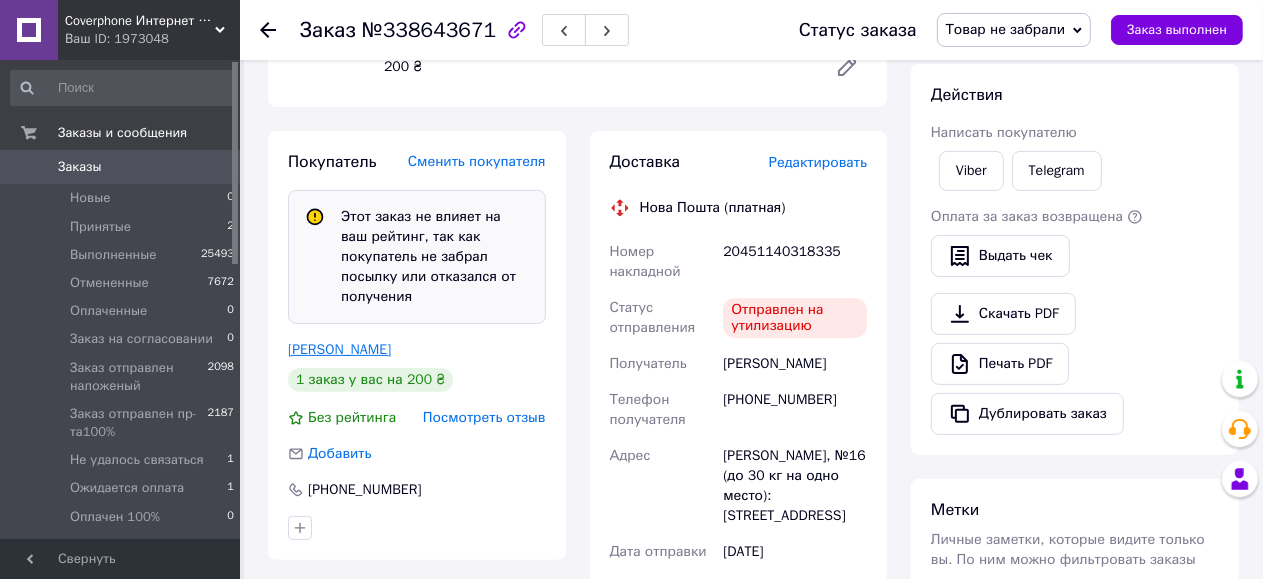 click on "Сербулова Дарья" at bounding box center (339, 349) 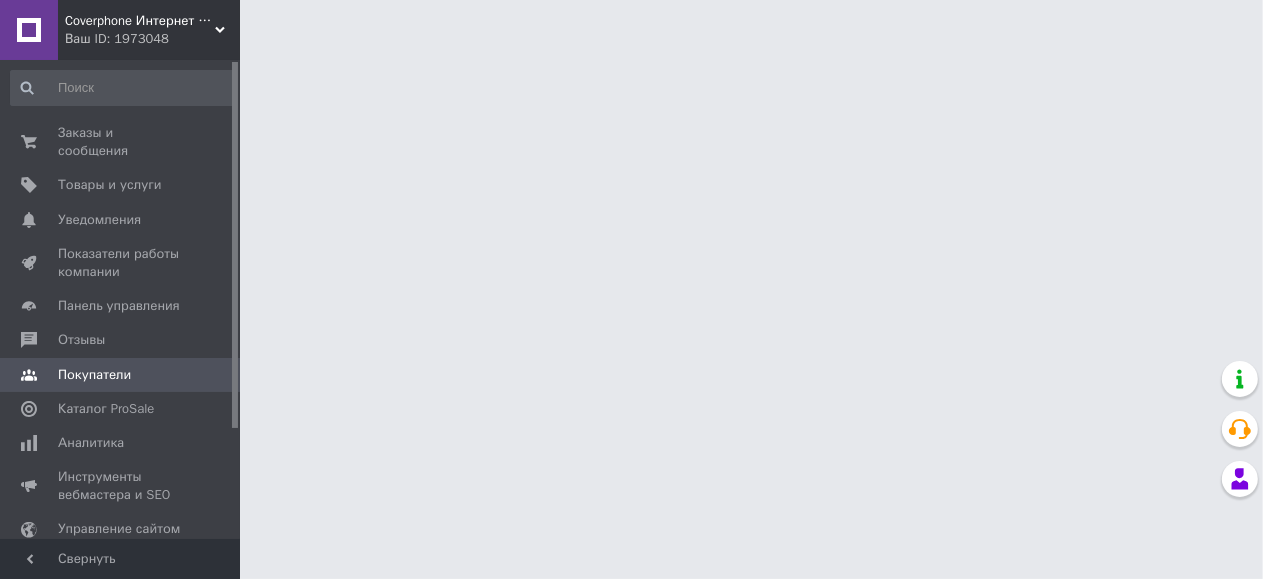 scroll, scrollTop: 0, scrollLeft: 0, axis: both 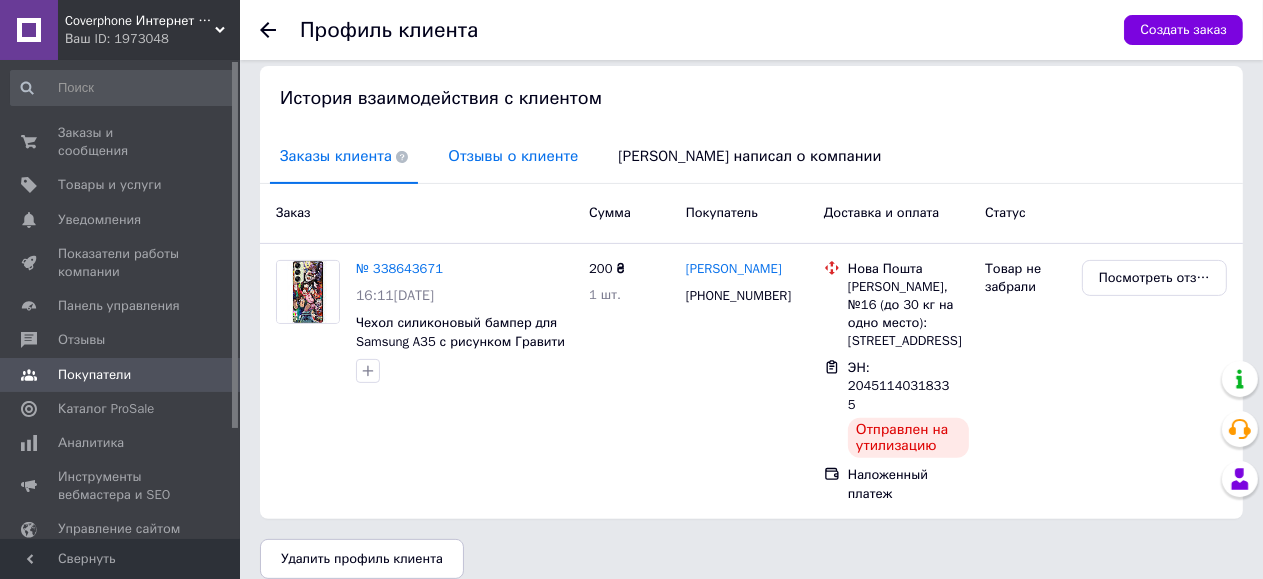 click on "Отзывы о клиенте" at bounding box center (513, 156) 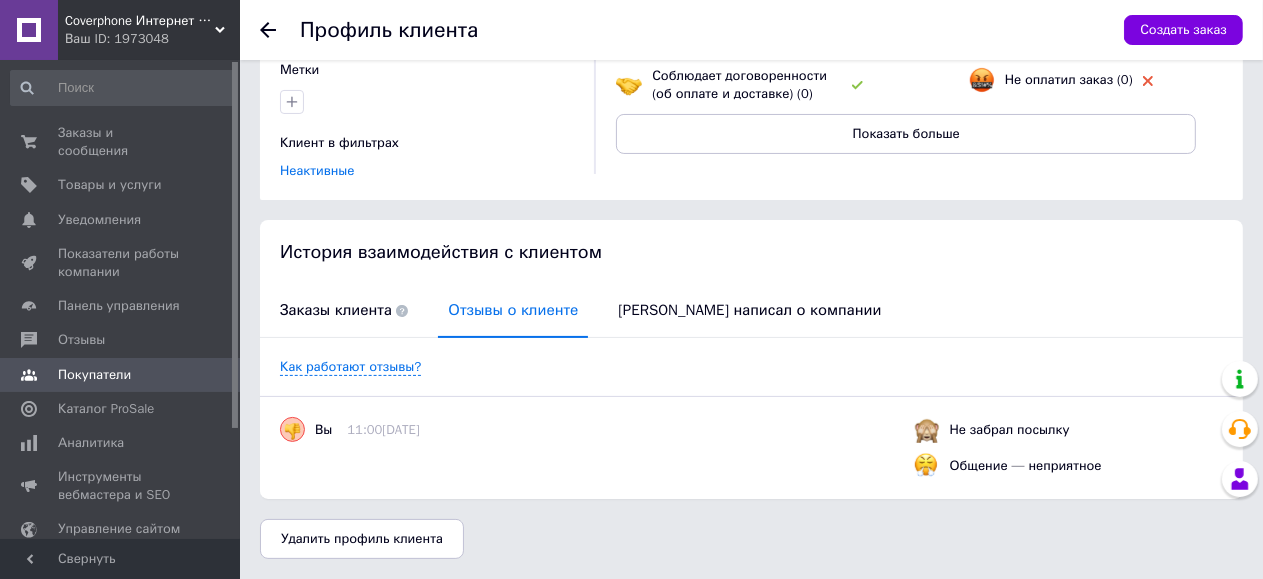 scroll, scrollTop: 242, scrollLeft: 0, axis: vertical 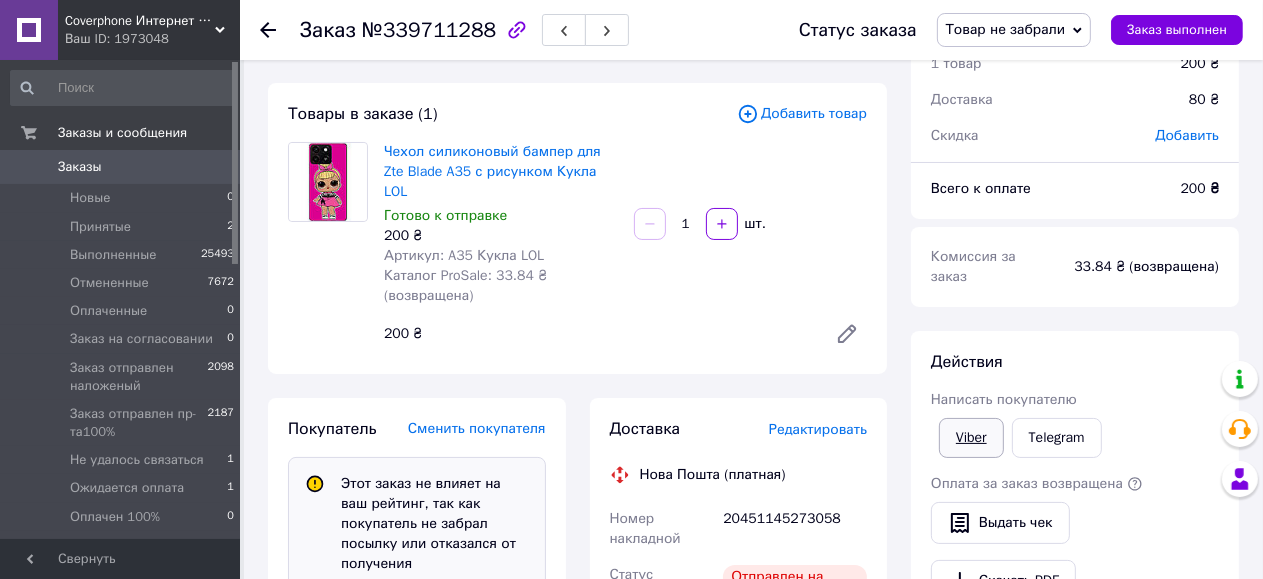 click on "Viber" at bounding box center [971, 438] 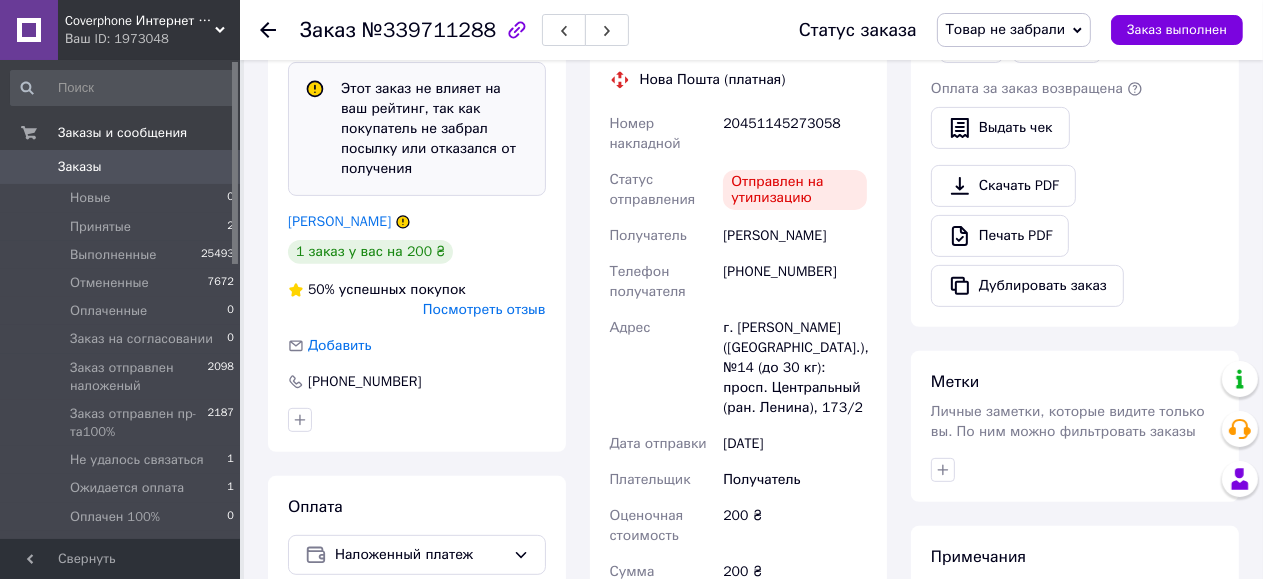 scroll, scrollTop: 533, scrollLeft: 0, axis: vertical 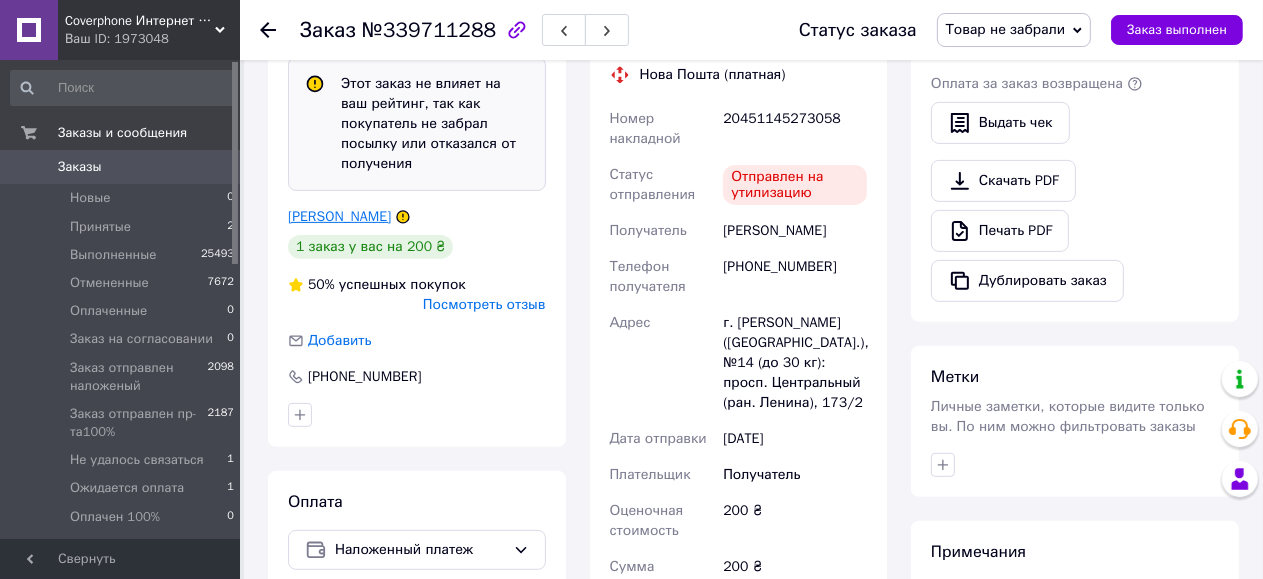 click on "[PERSON_NAME]" at bounding box center (339, 216) 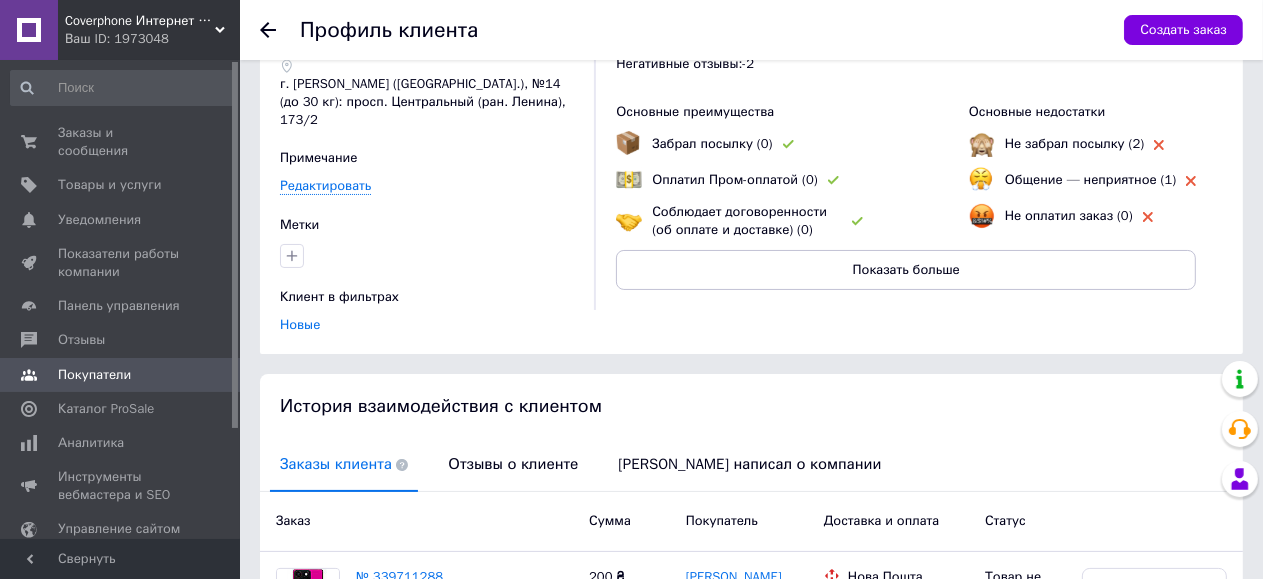 scroll, scrollTop: 266, scrollLeft: 0, axis: vertical 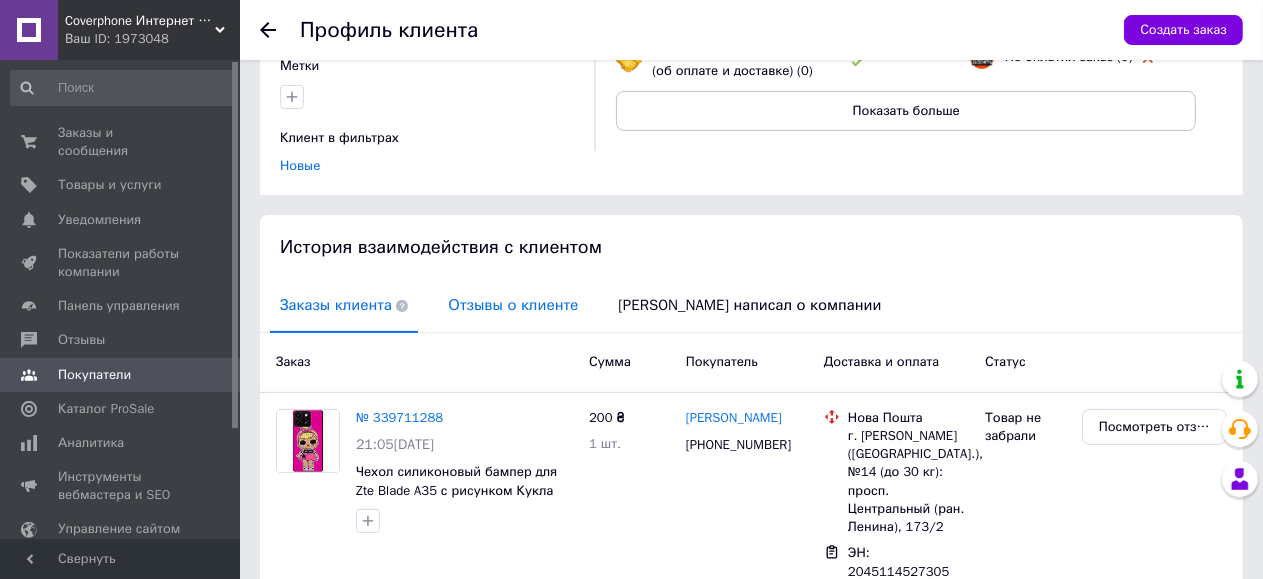 click on "Отзывы о клиенте" at bounding box center (513, 305) 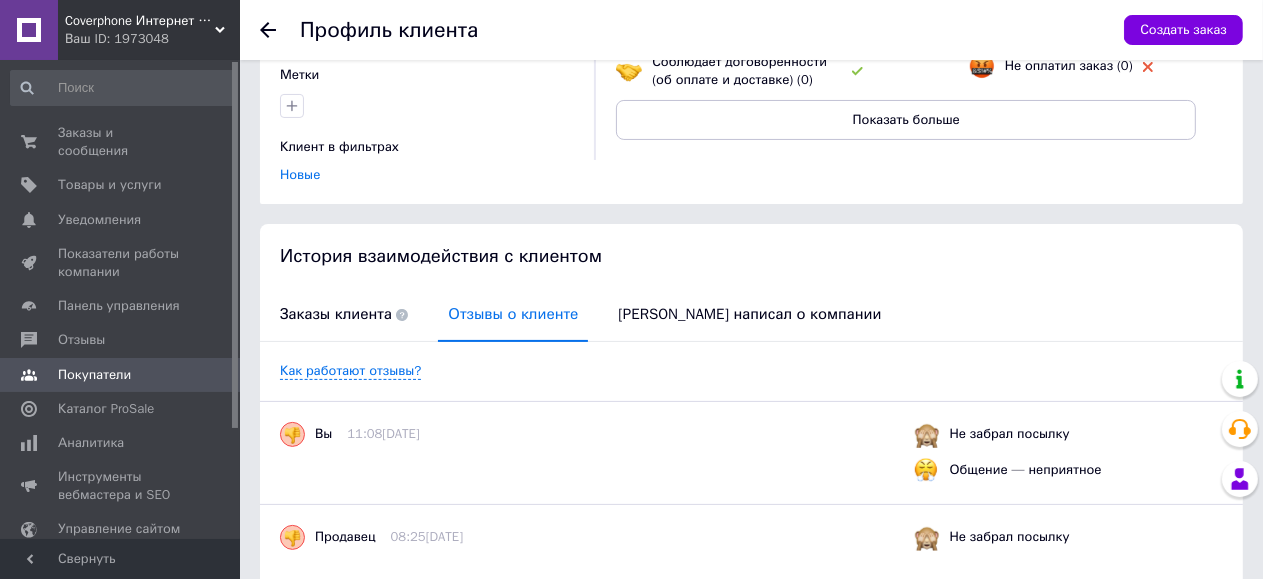 scroll, scrollTop: 133, scrollLeft: 0, axis: vertical 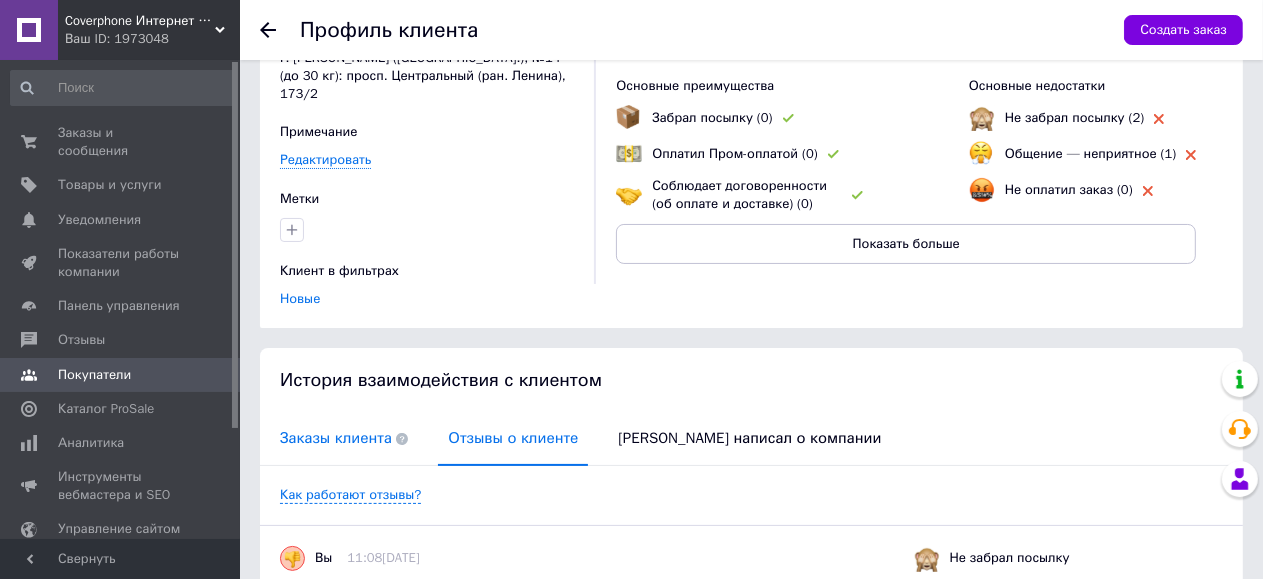click on "Заказы клиента" at bounding box center [344, 438] 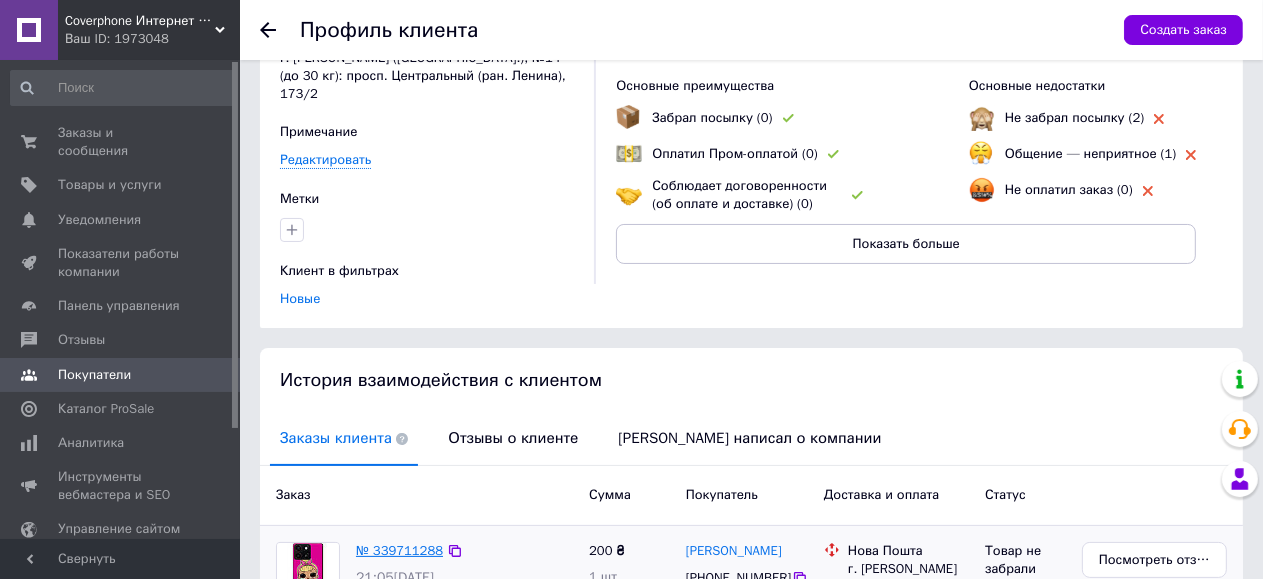 click on "№ 339711288" at bounding box center (399, 550) 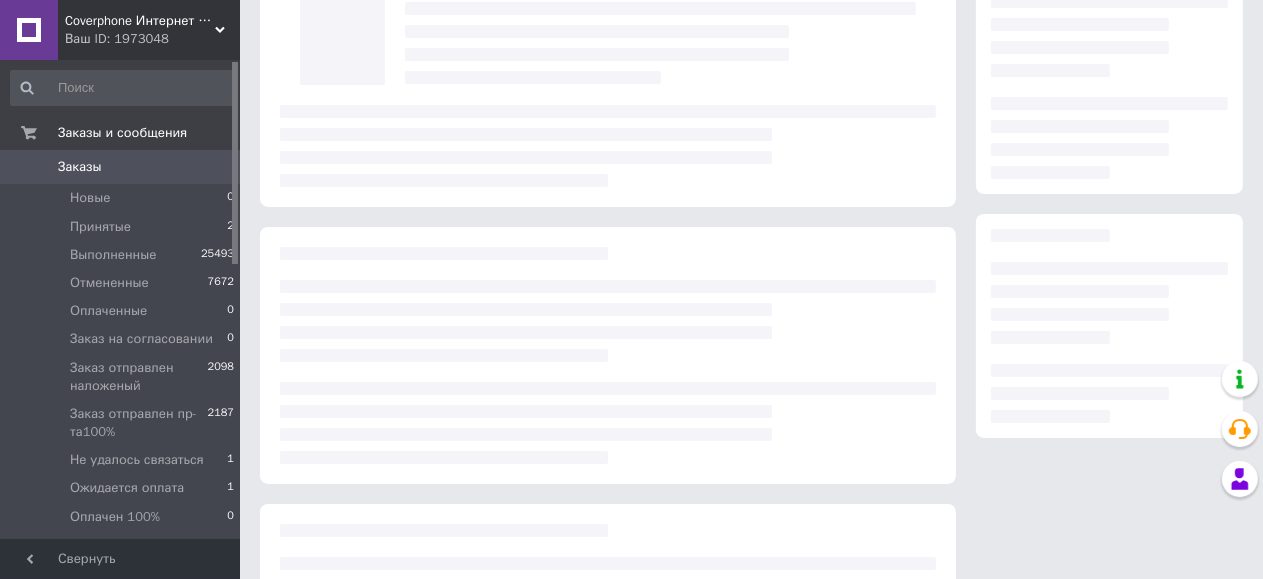 scroll, scrollTop: 0, scrollLeft: 0, axis: both 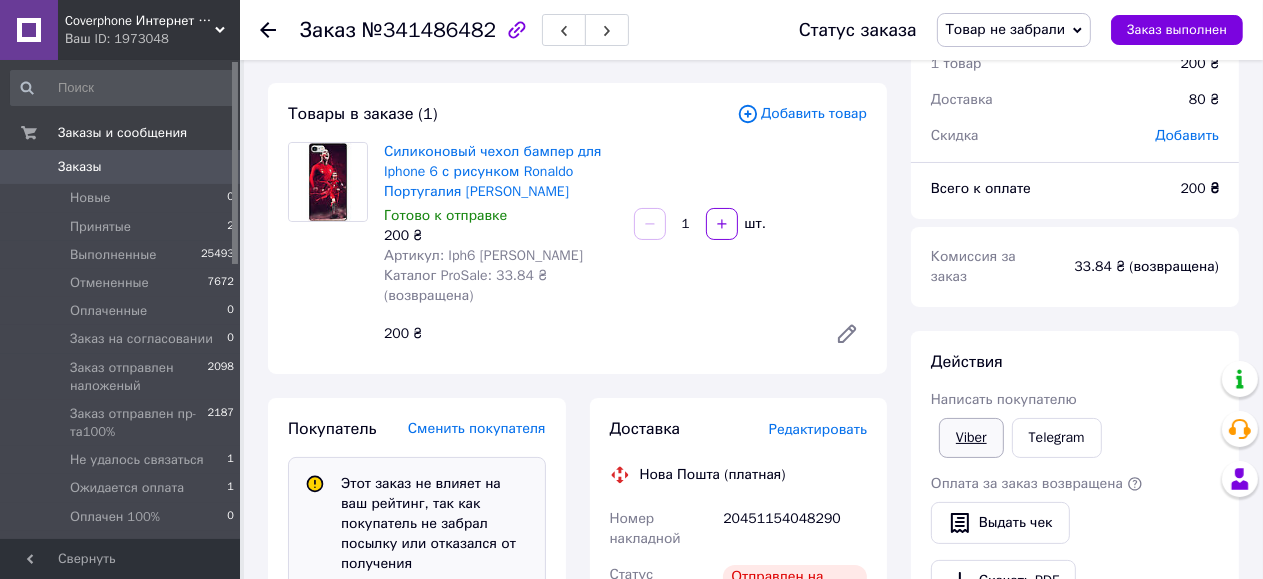 click on "Viber" at bounding box center [971, 438] 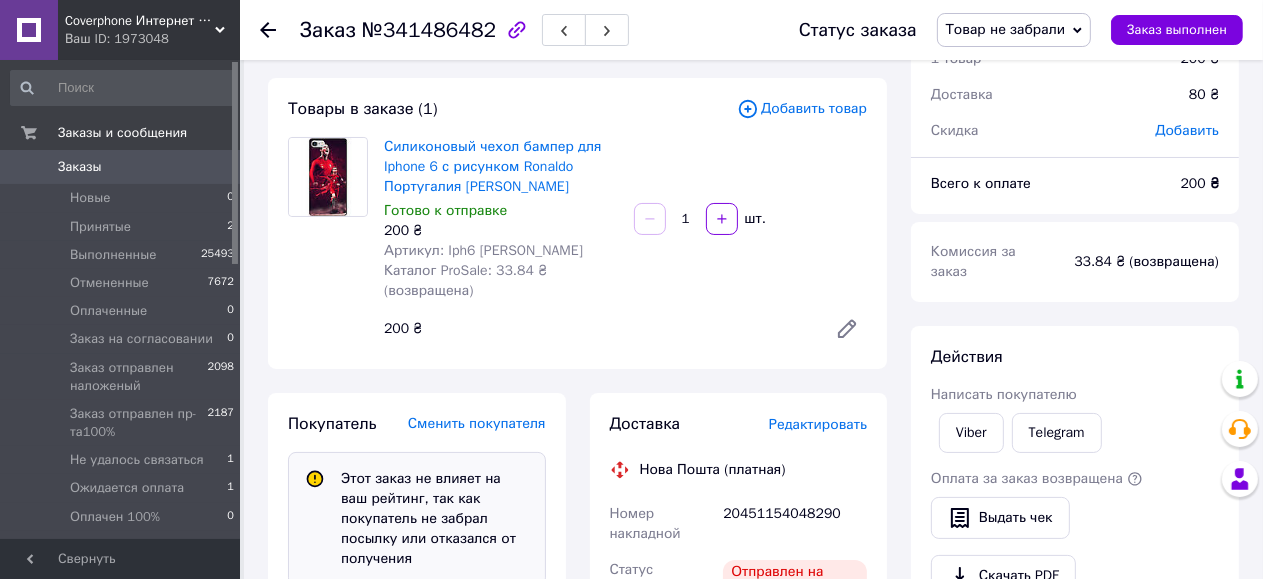 scroll, scrollTop: 133, scrollLeft: 0, axis: vertical 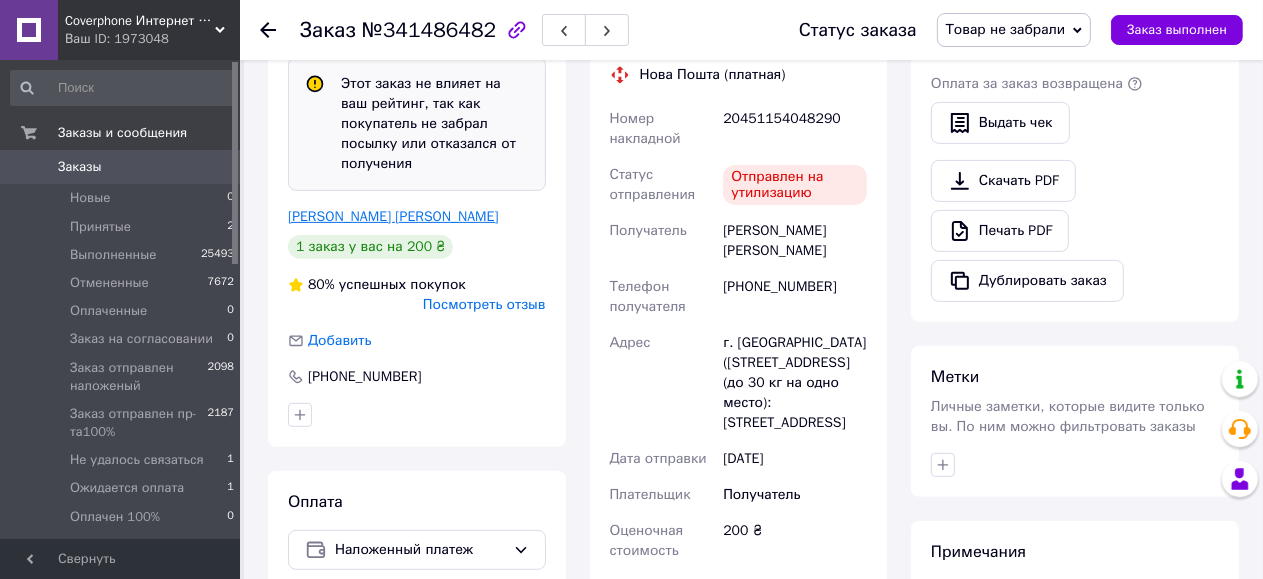 click on "[PERSON_NAME] [PERSON_NAME]" at bounding box center [393, 216] 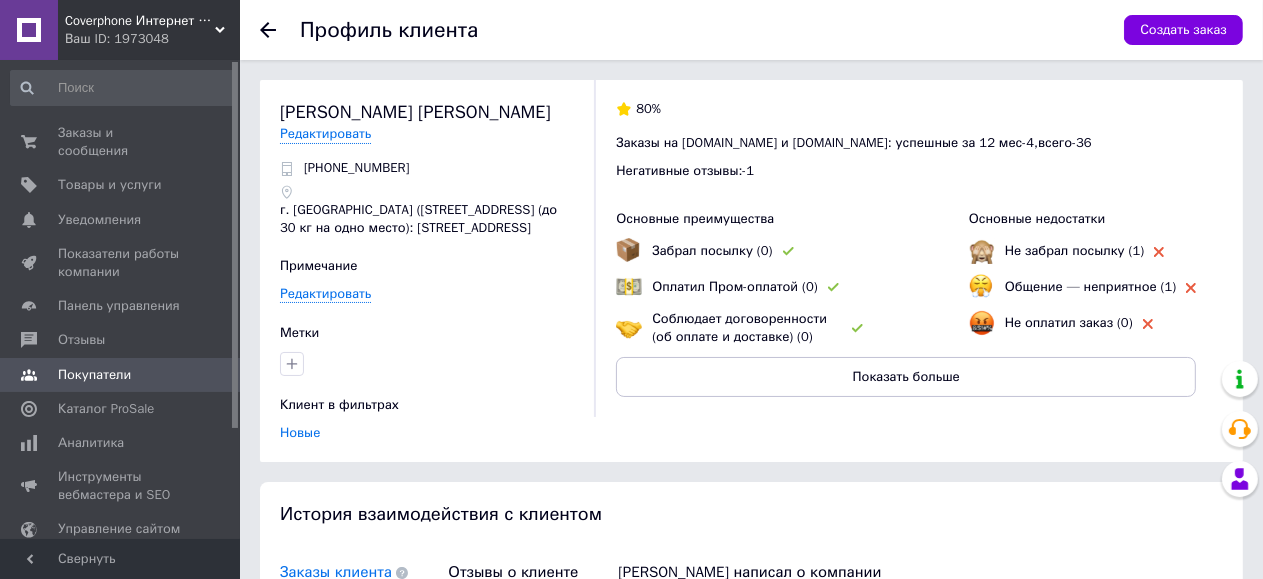 scroll, scrollTop: 400, scrollLeft: 0, axis: vertical 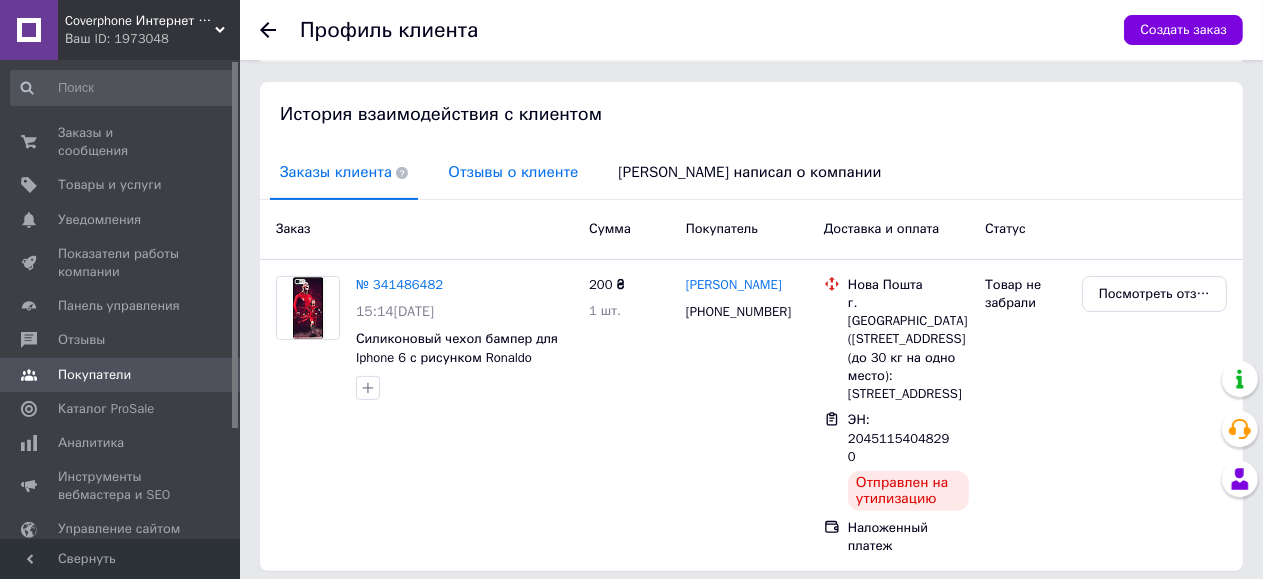 click on "Отзывы о клиенте" at bounding box center (513, 172) 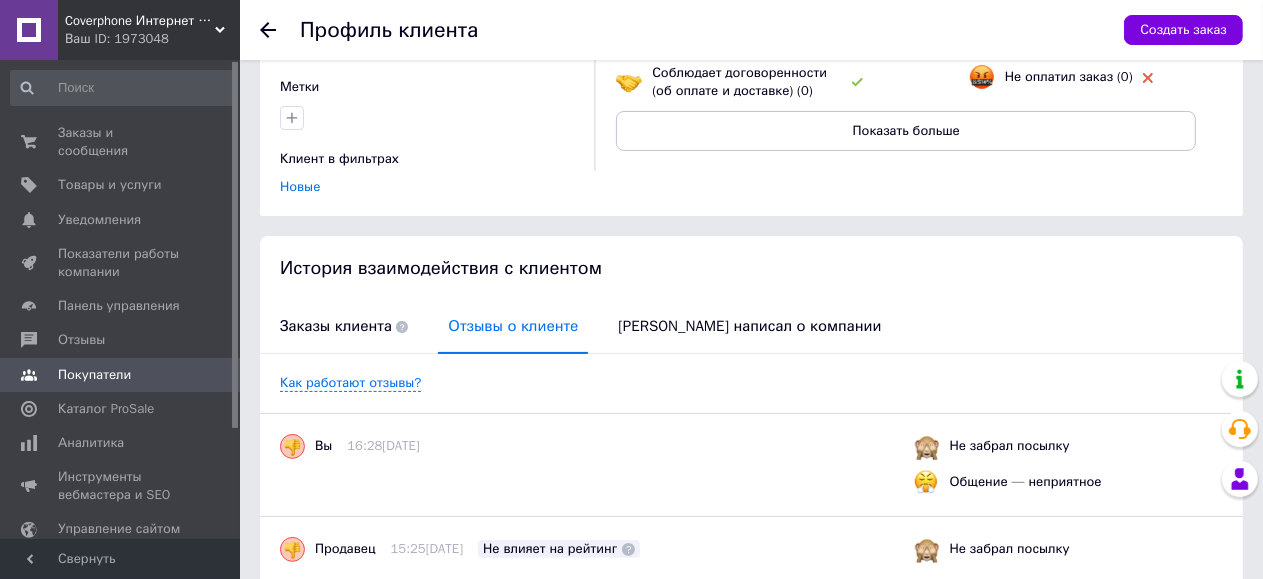 scroll, scrollTop: 0, scrollLeft: 0, axis: both 